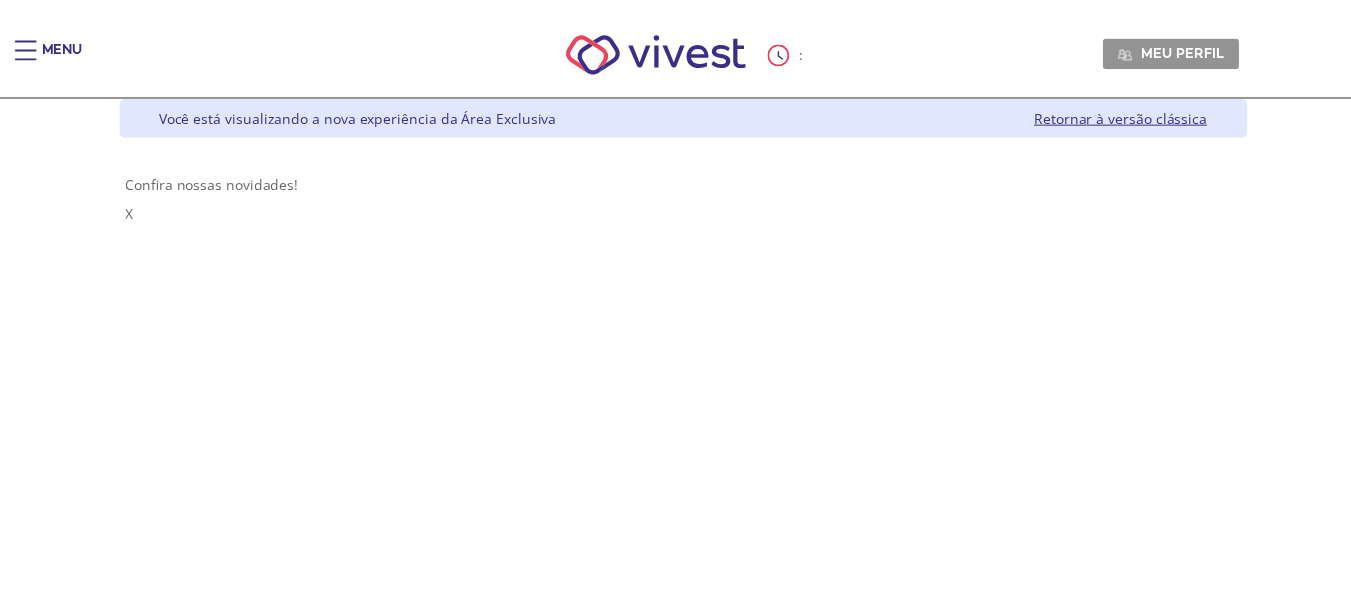 scroll, scrollTop: 0, scrollLeft: 0, axis: both 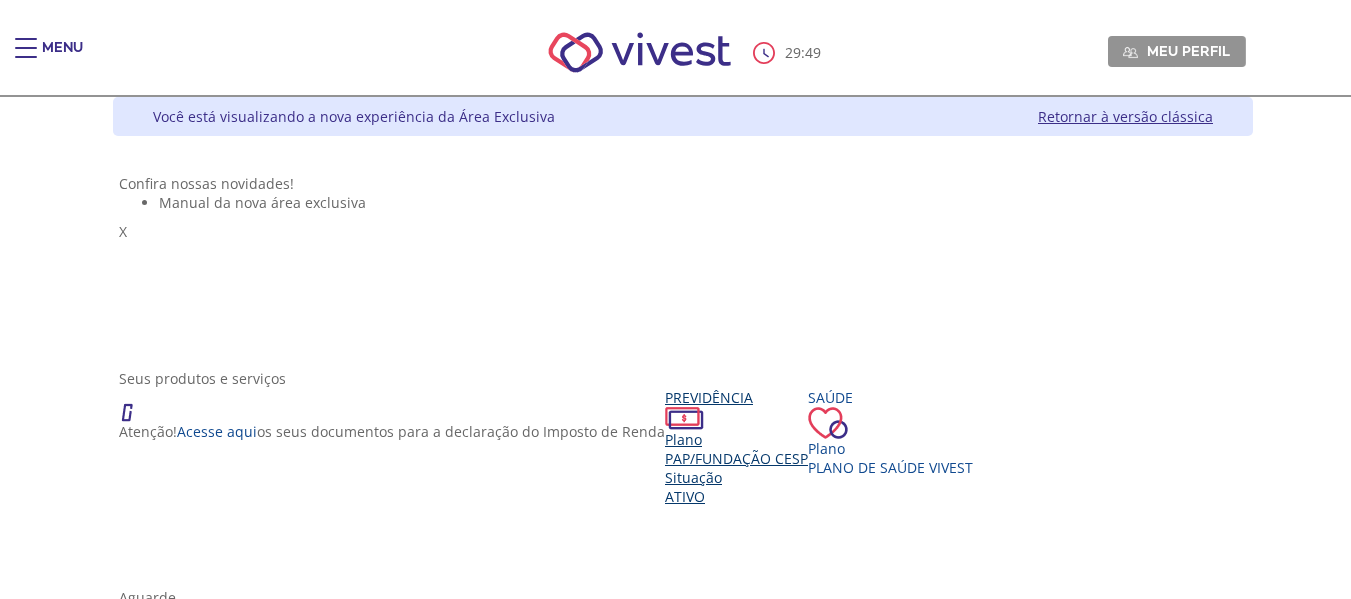 click on "PAP/Fundação CESP" at bounding box center (736, 458) 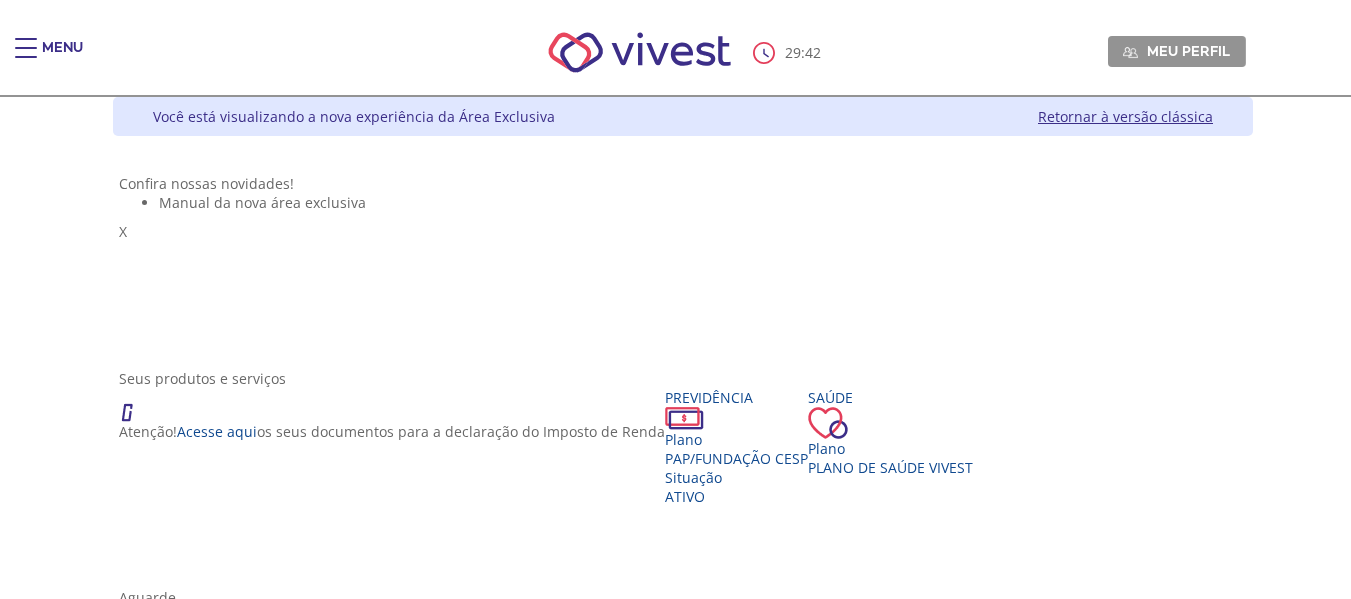 scroll, scrollTop: 192, scrollLeft: 0, axis: vertical 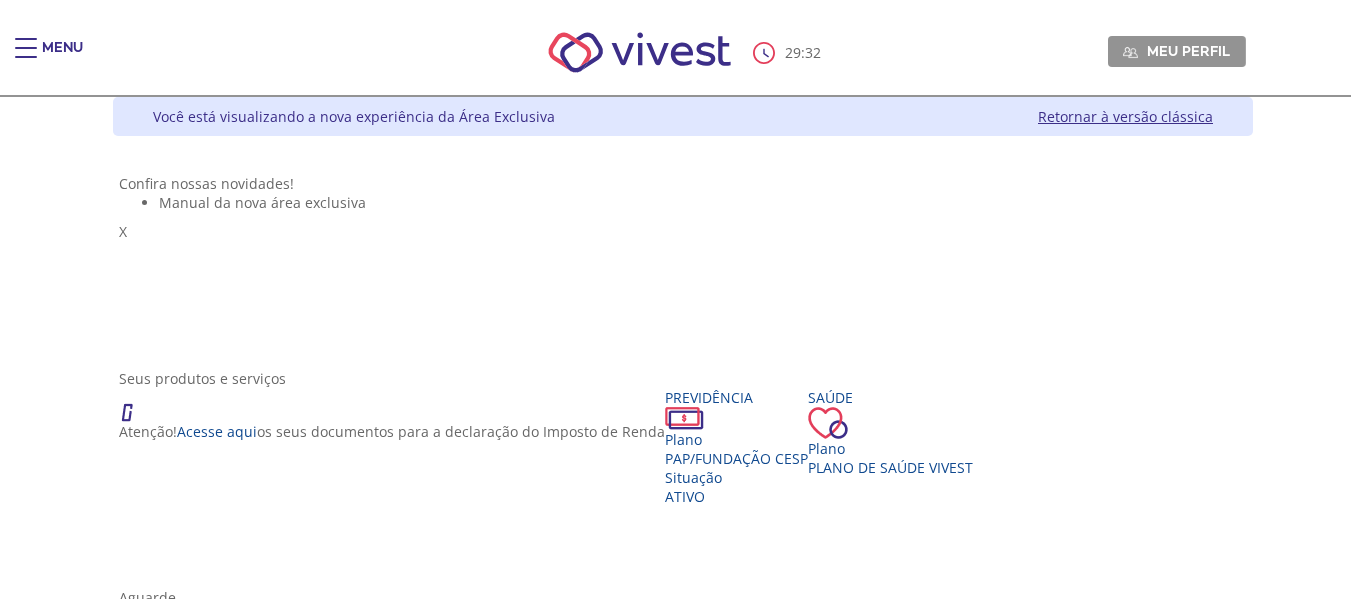 click on "Extrato Previdenciário" at bounding box center (683, 1391) 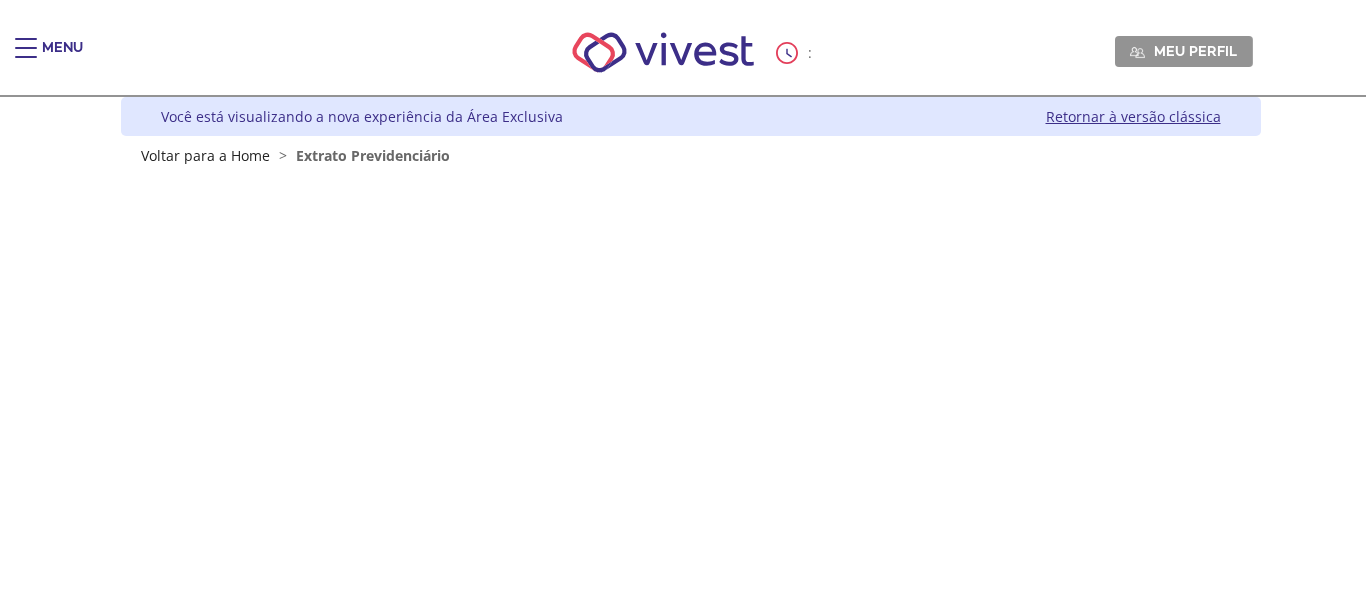 scroll, scrollTop: 0, scrollLeft: 0, axis: both 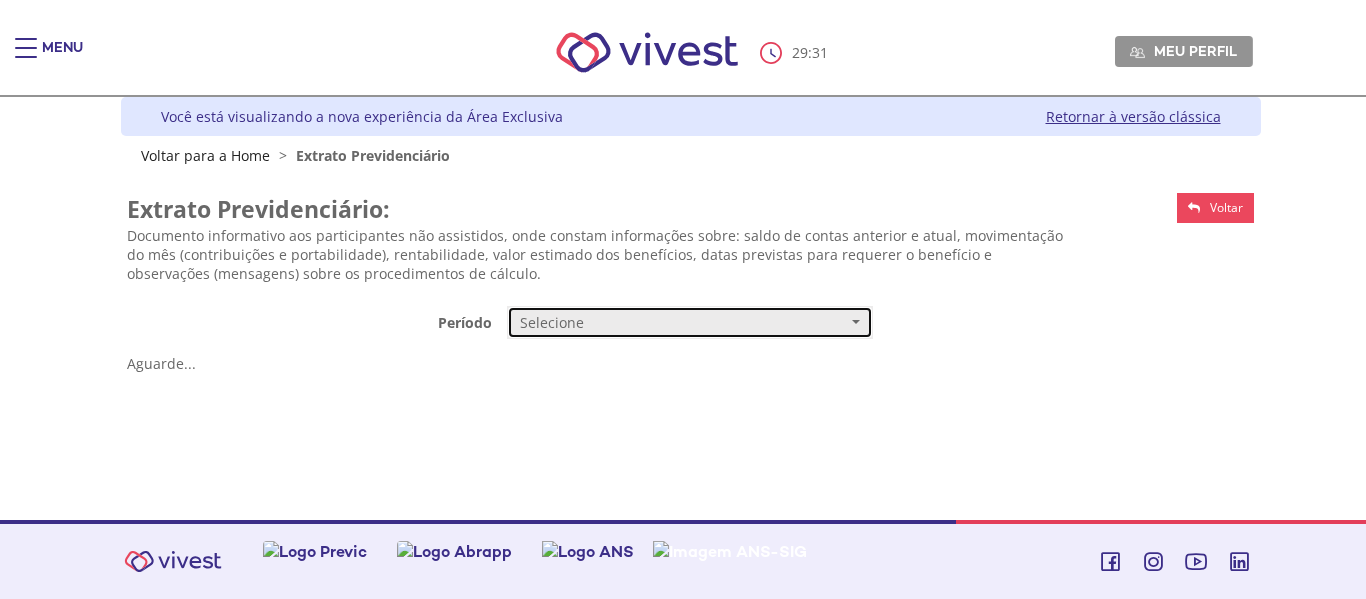 click on "Selecione" at bounding box center [683, 323] 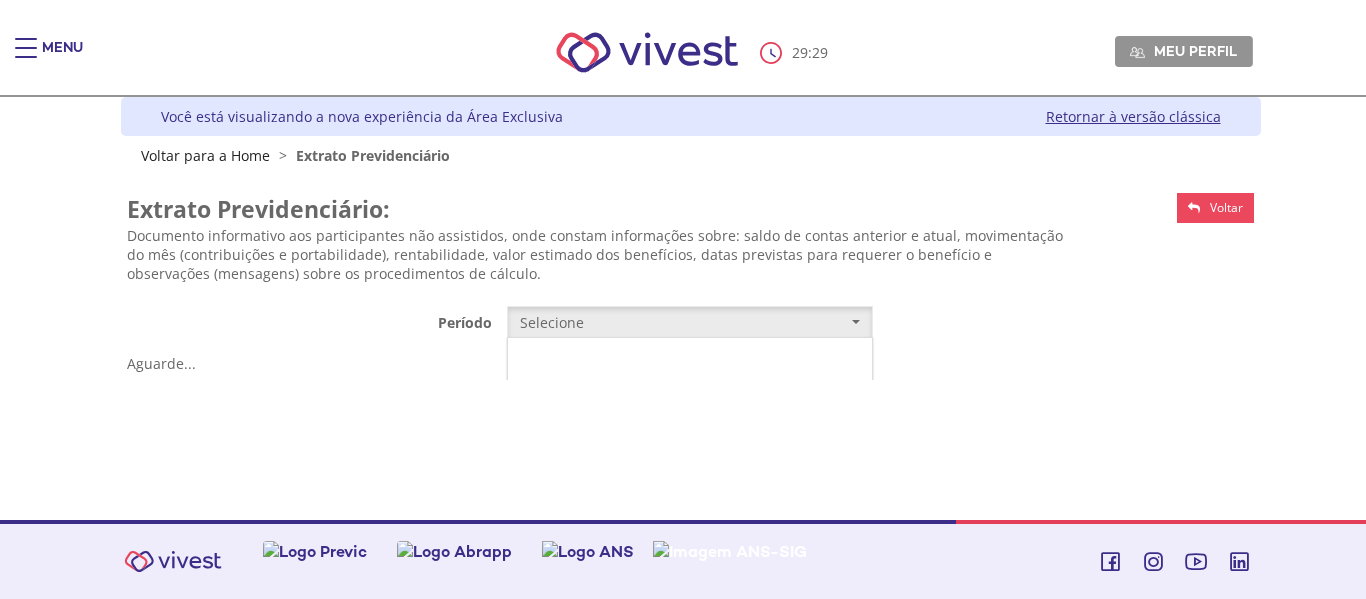 click on "Mensal" at bounding box center [690, 360] 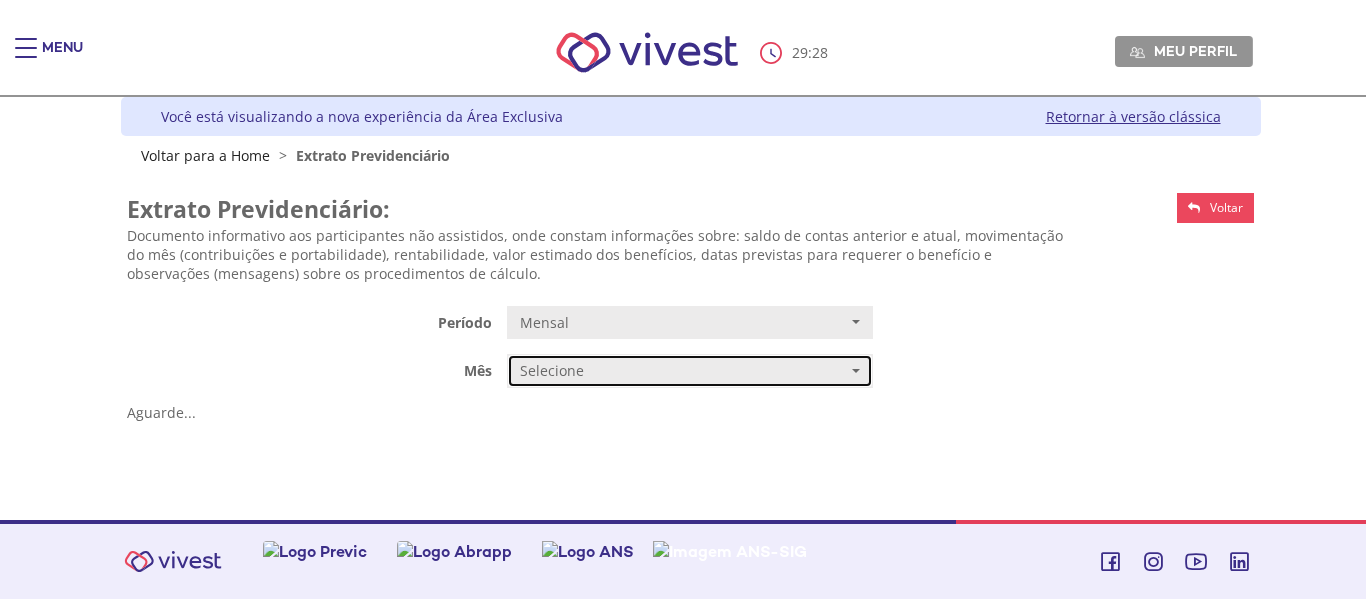 click on "Selecione" at bounding box center (683, 371) 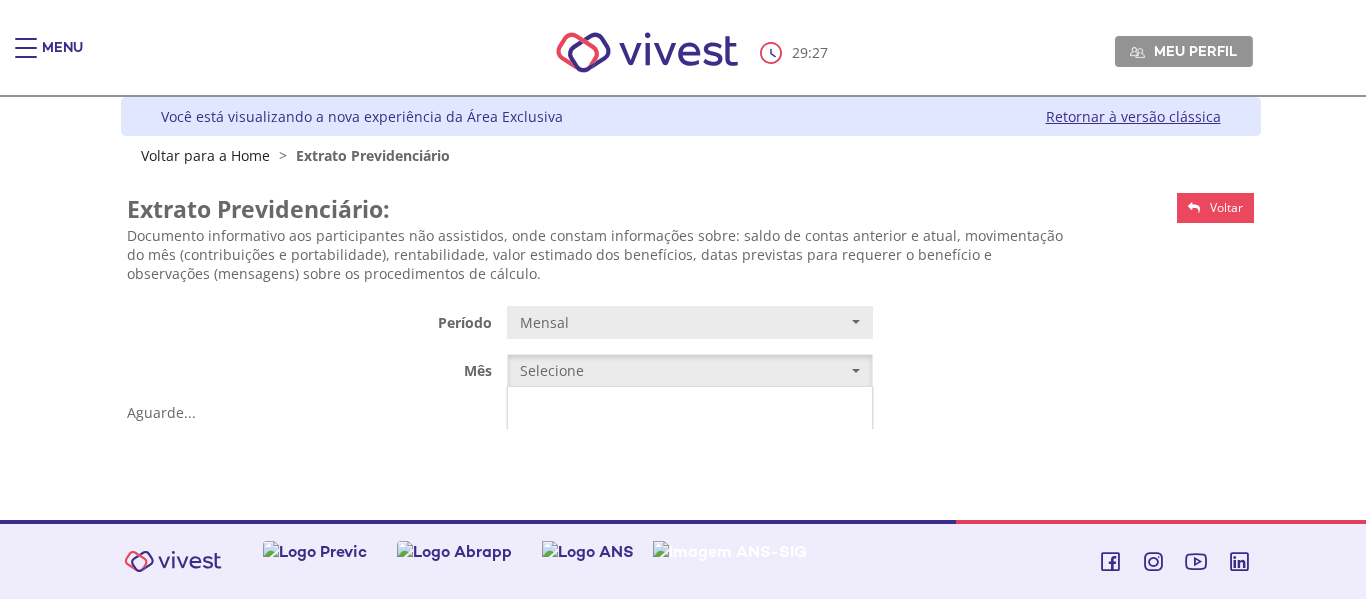 click on "JUNHO/2025" at bounding box center (690, 409) 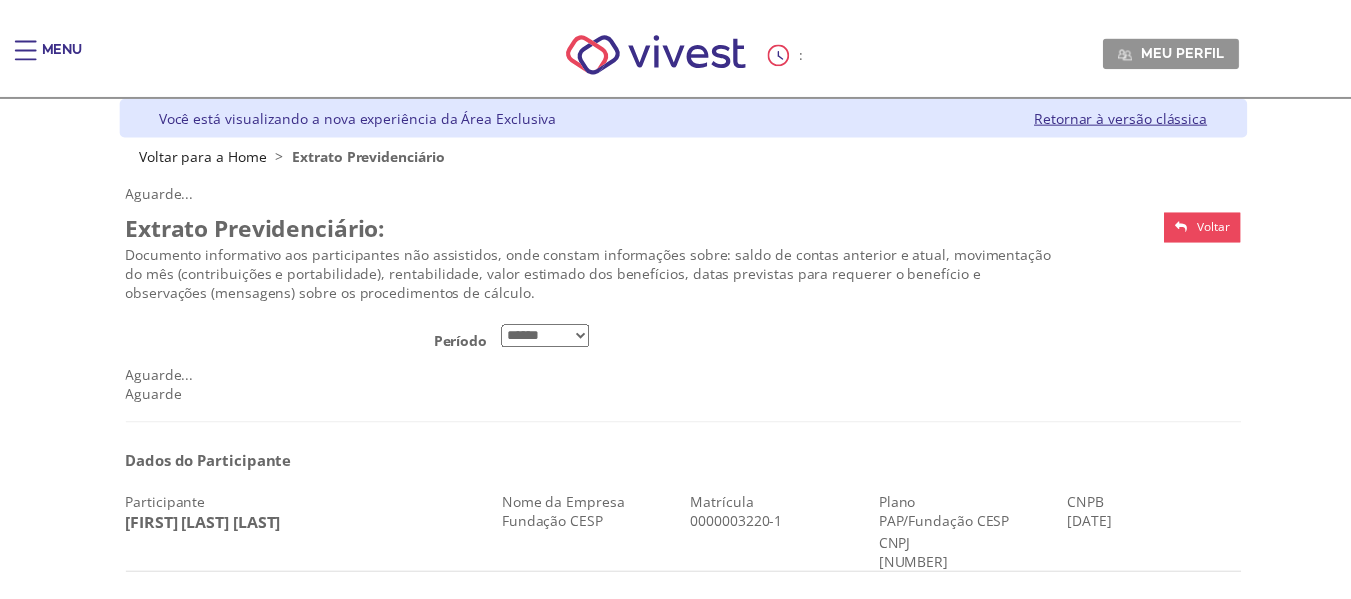 scroll, scrollTop: 0, scrollLeft: 0, axis: both 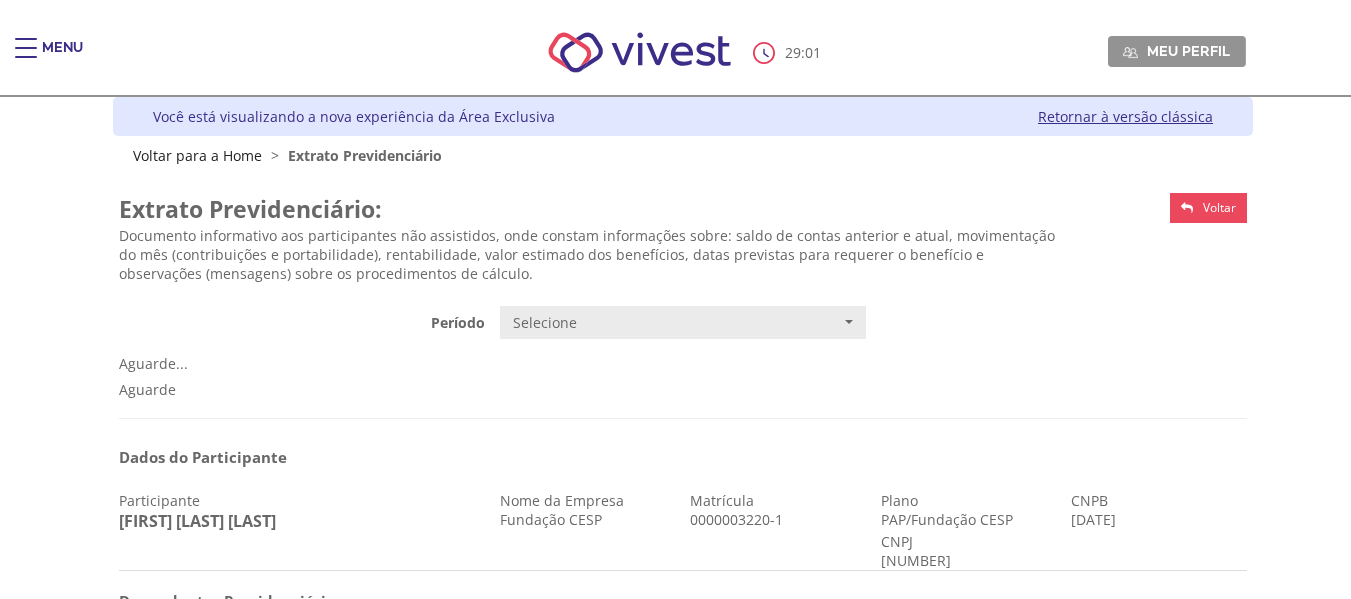 click on "Voltar" at bounding box center [1219, 207] 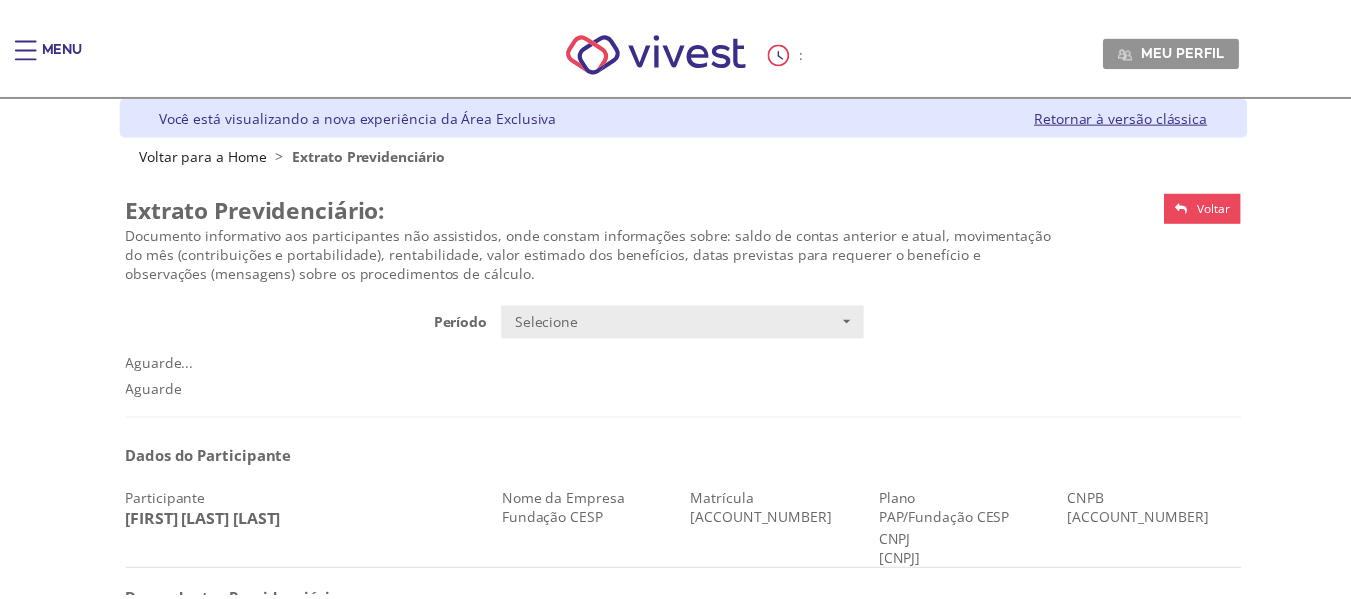 scroll, scrollTop: 0, scrollLeft: 0, axis: both 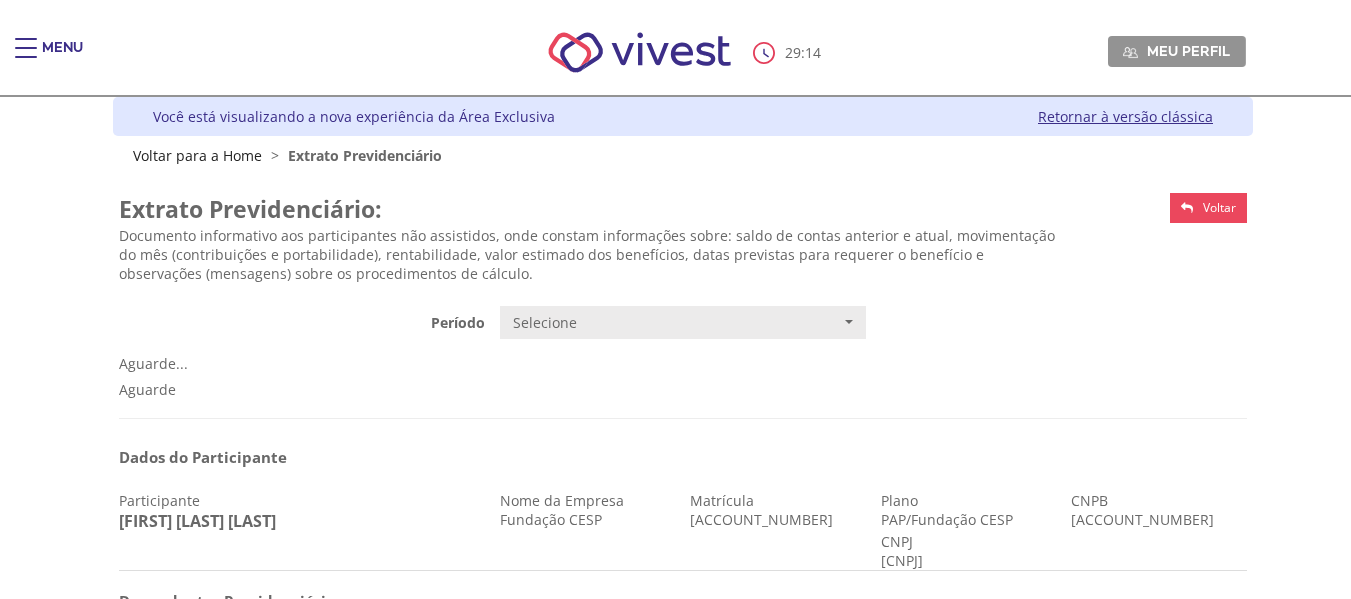 click on "Voltar" at bounding box center [1219, 207] 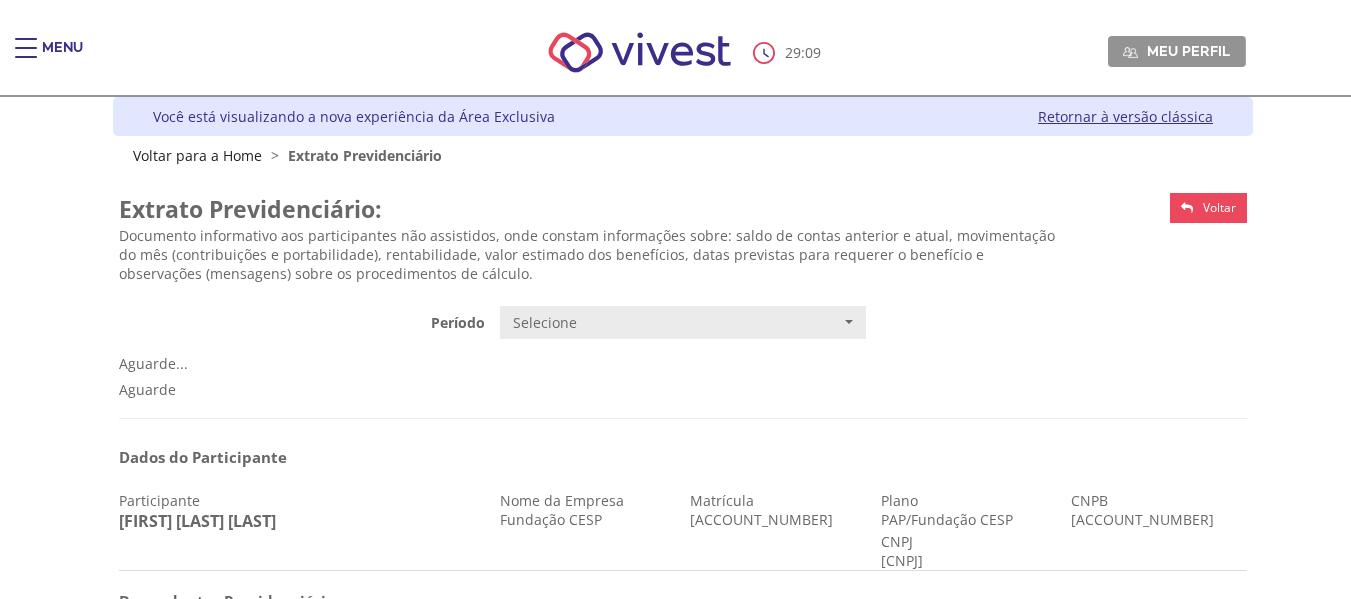 click at bounding box center (26, 58) 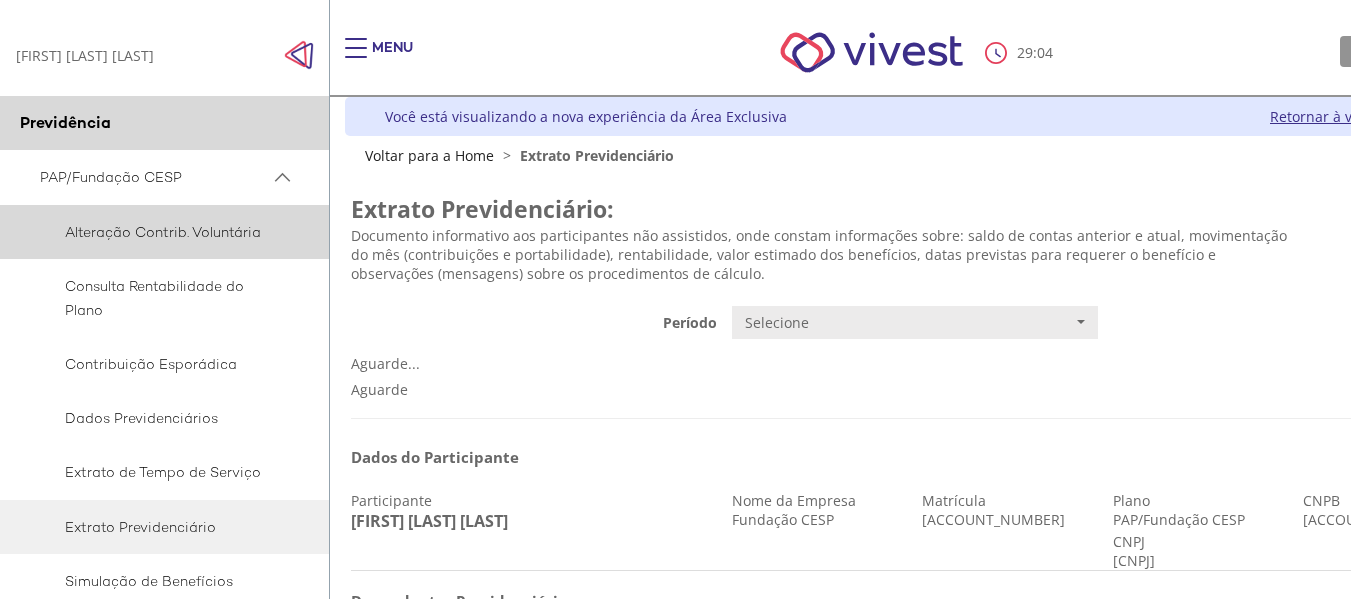 click on "Alteração Contrib. Voluntária" at bounding box center (161, 232) 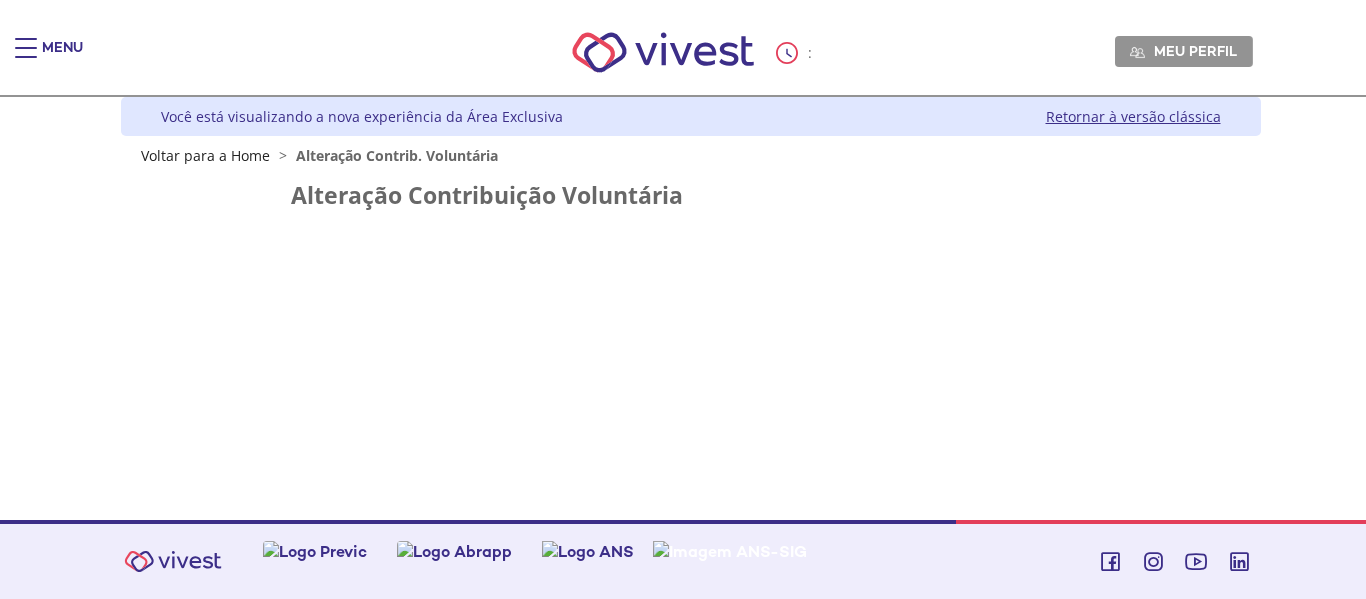 scroll, scrollTop: 0, scrollLeft: 0, axis: both 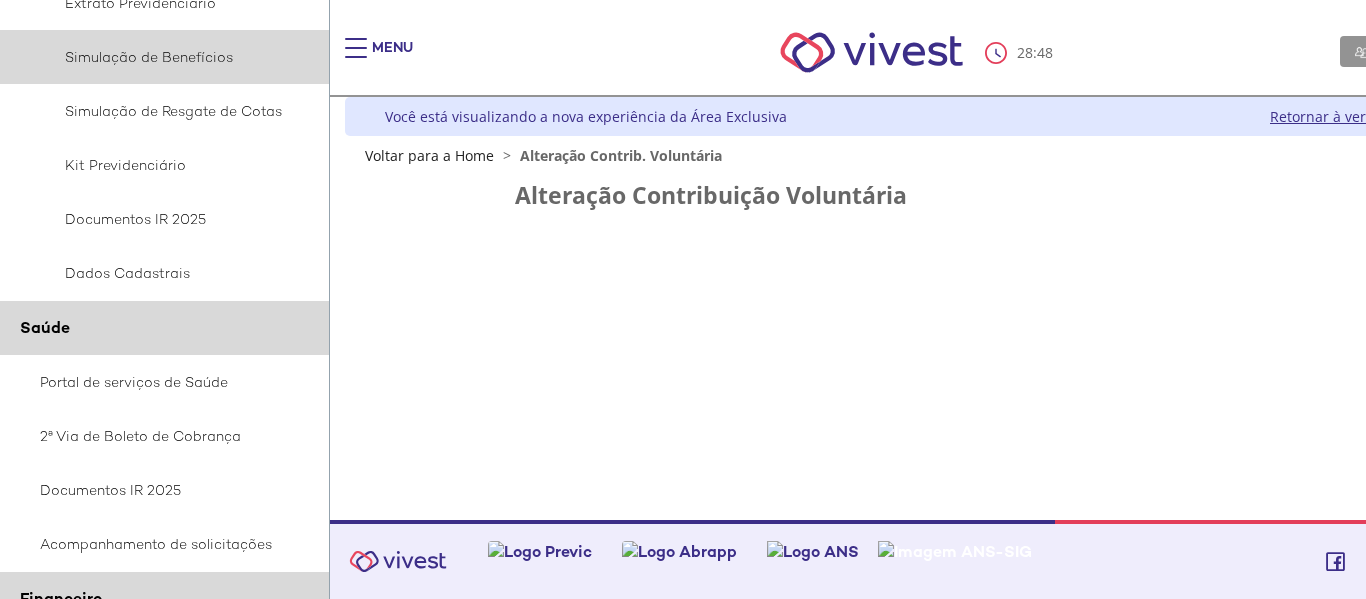 click on "Simulação de Benefícios" at bounding box center [161, 57] 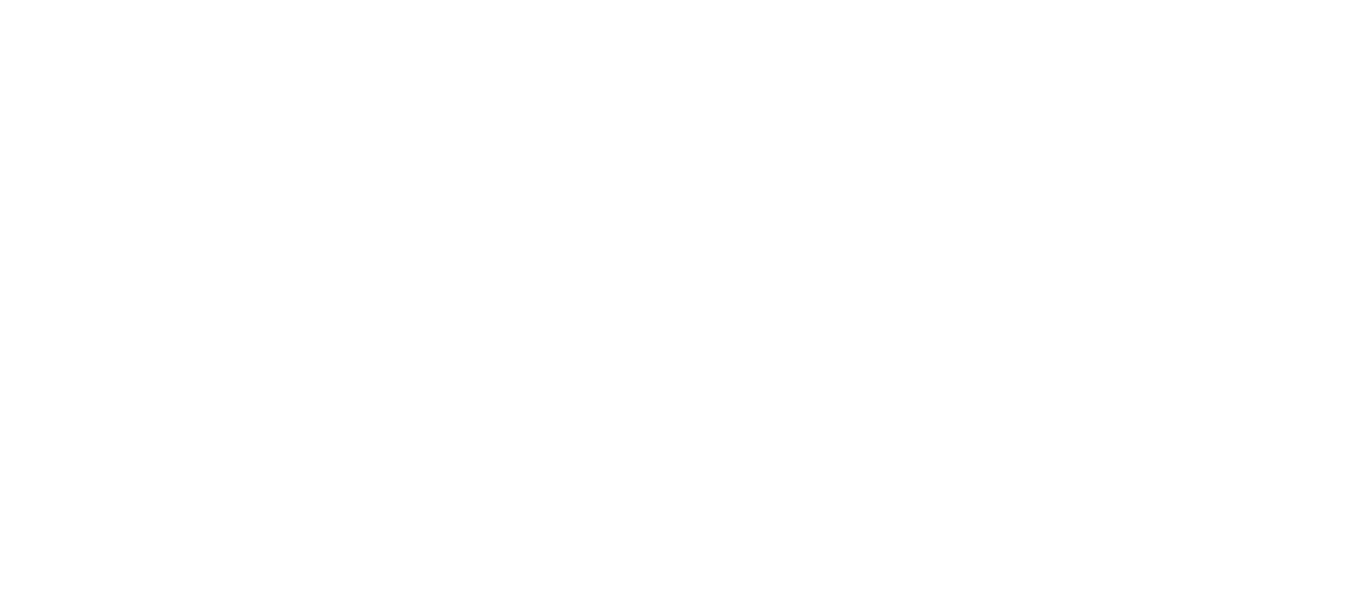 scroll, scrollTop: 0, scrollLeft: 0, axis: both 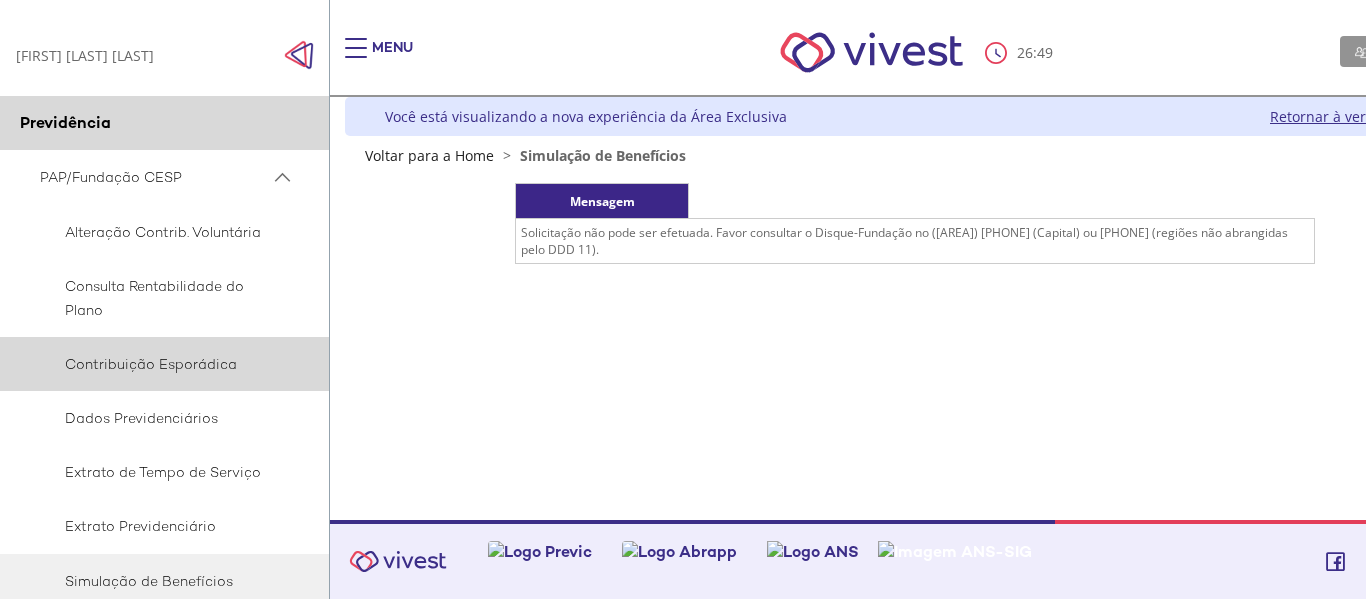 click on "Contribuição Esporádica" at bounding box center [161, 364] 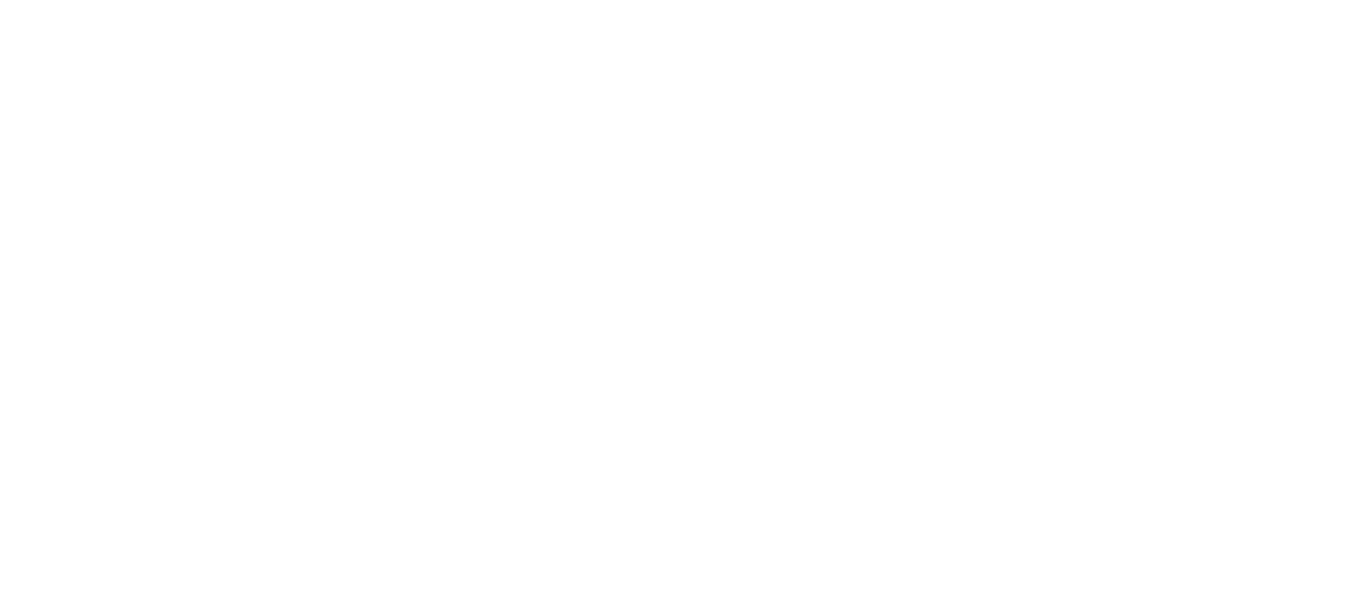 scroll, scrollTop: 0, scrollLeft: 0, axis: both 